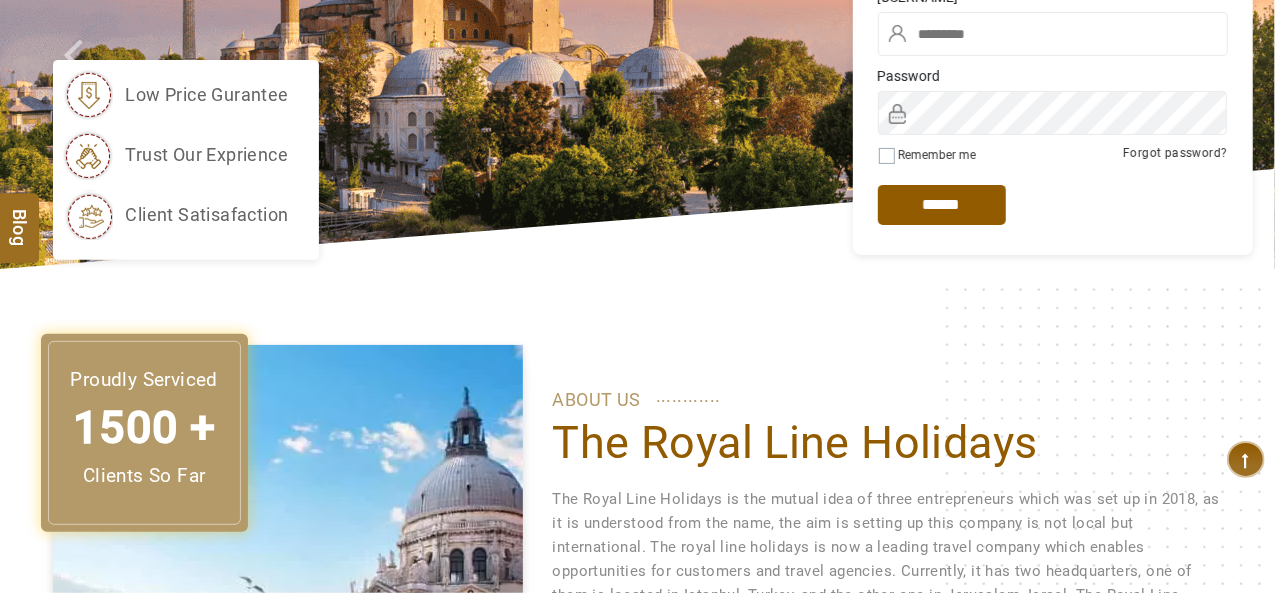 scroll, scrollTop: 0, scrollLeft: 0, axis: both 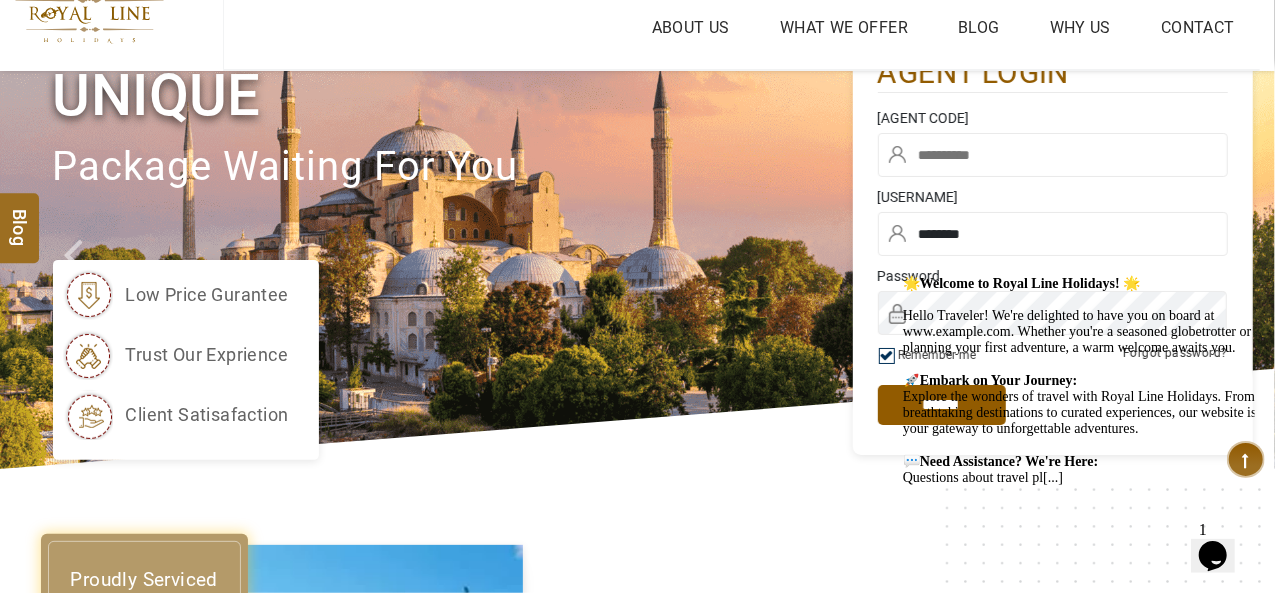 click on "User Name" at bounding box center (1053, 118) 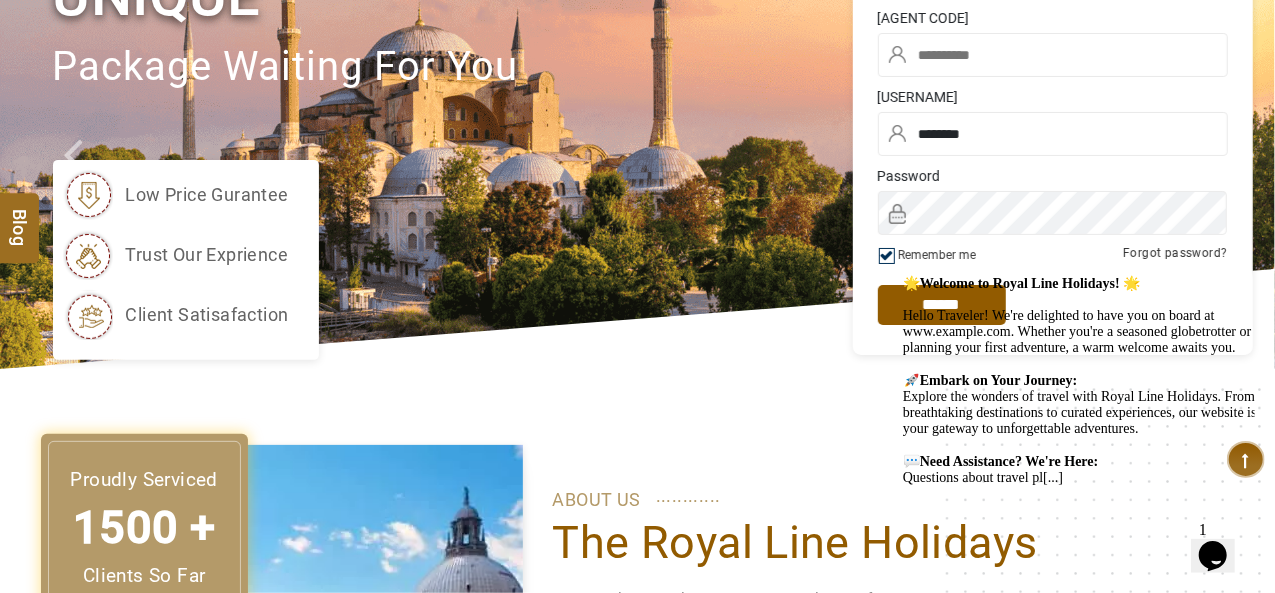scroll, scrollTop: 100, scrollLeft: 0, axis: vertical 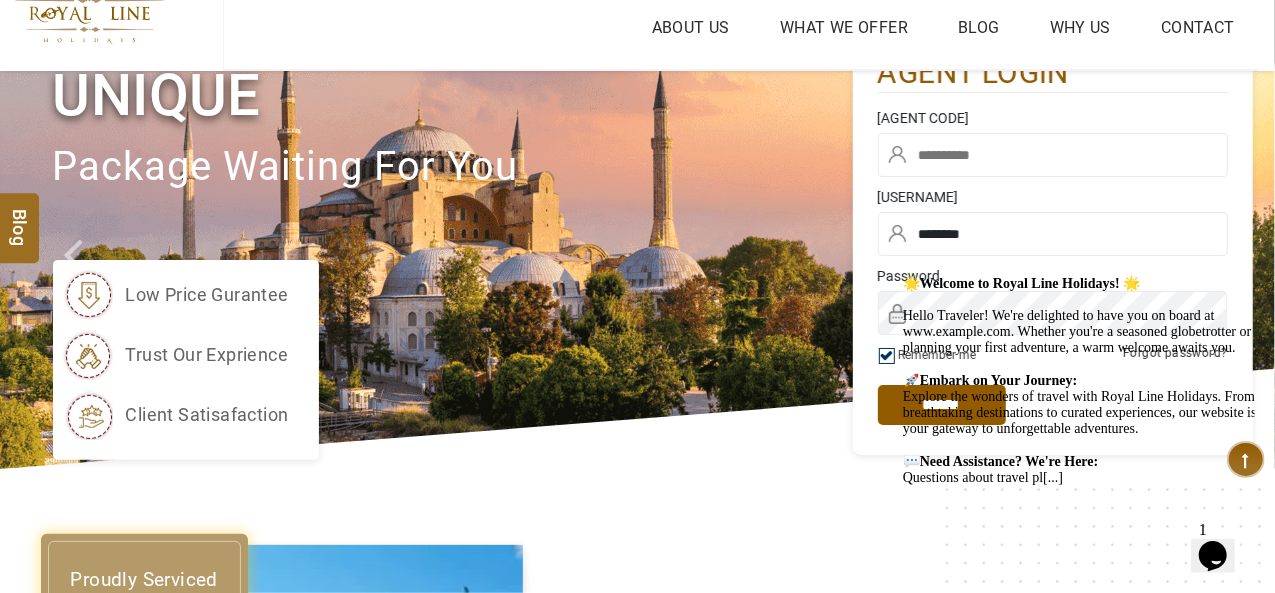click at bounding box center [1053, 155] 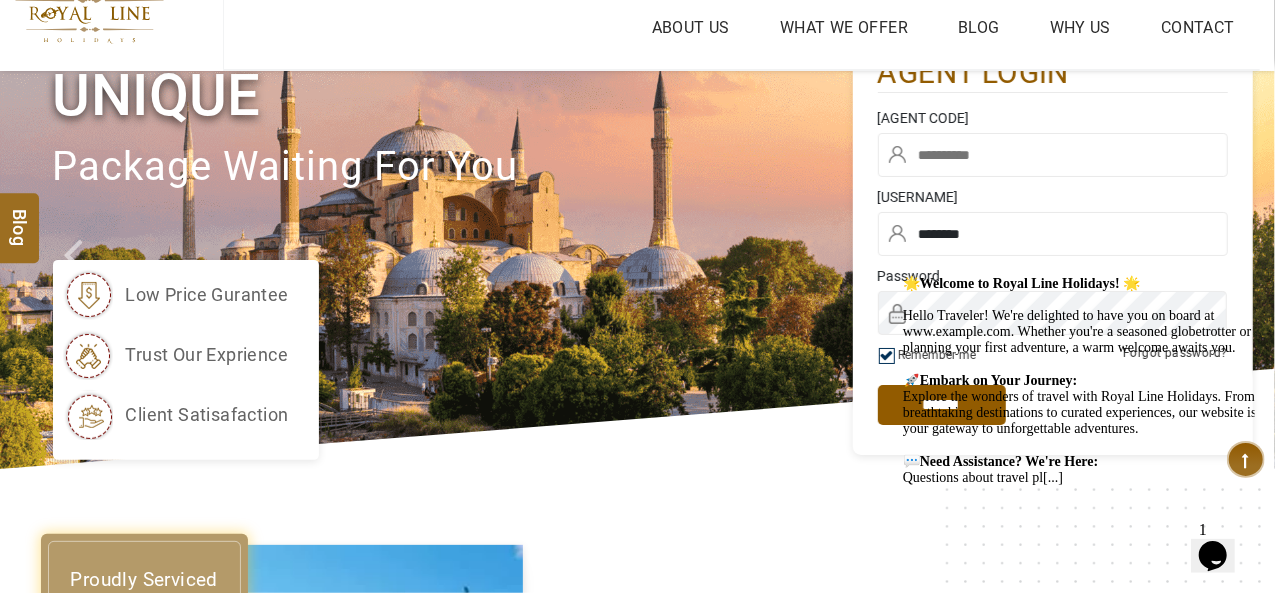 paste on "****" 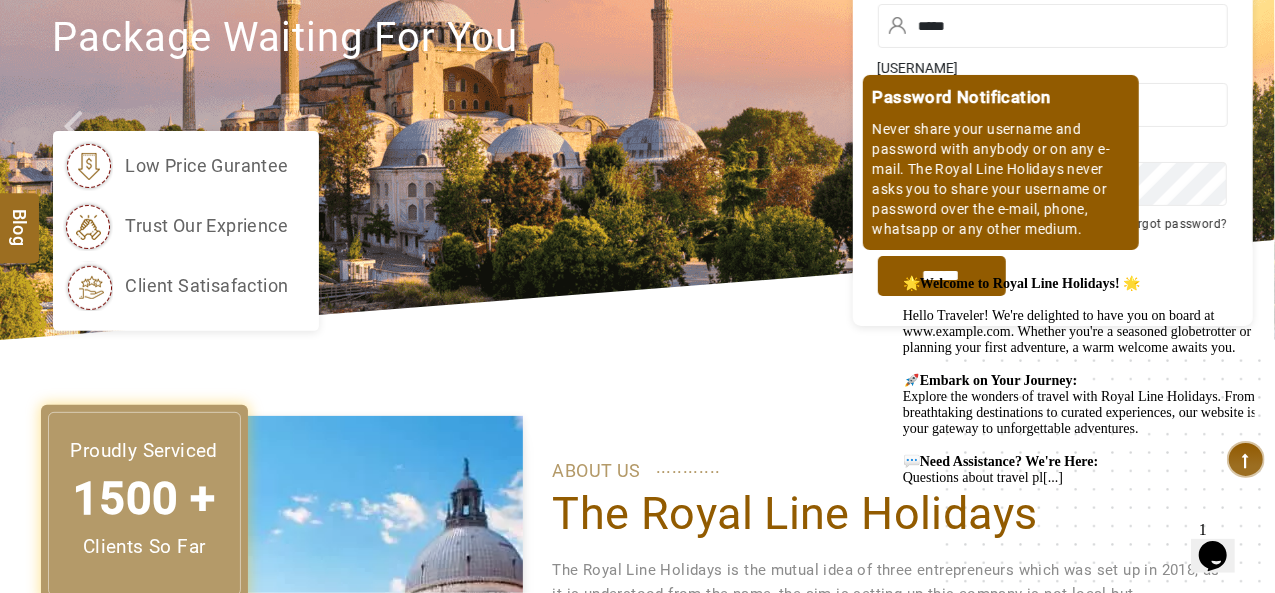 scroll, scrollTop: 300, scrollLeft: 0, axis: vertical 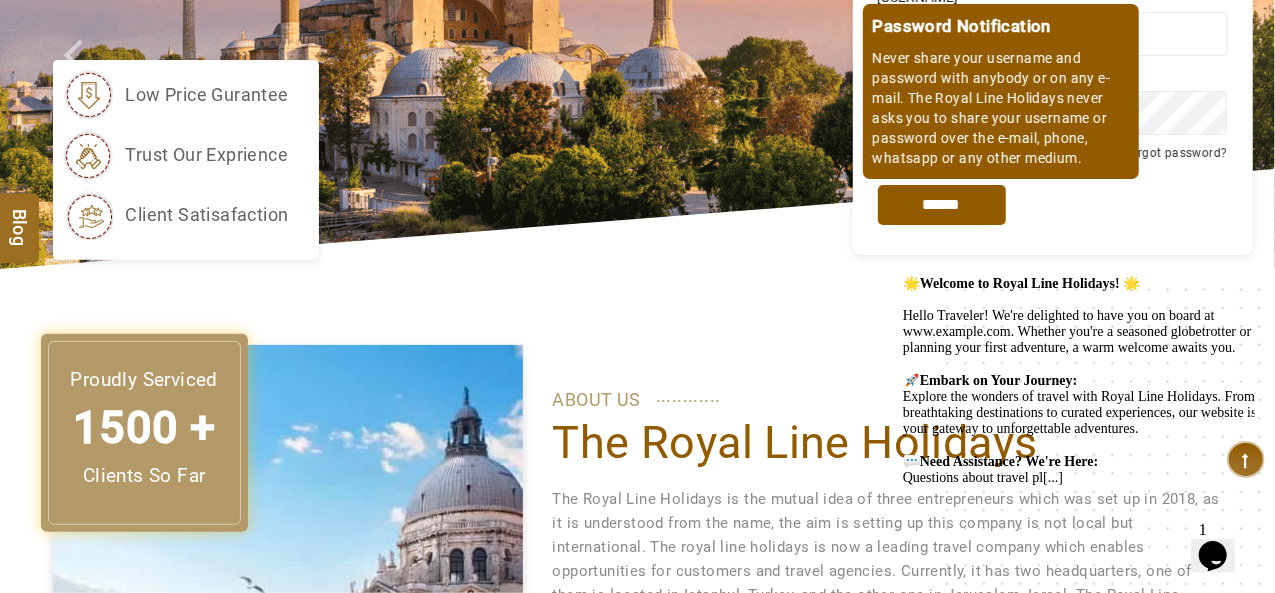 type on "****" 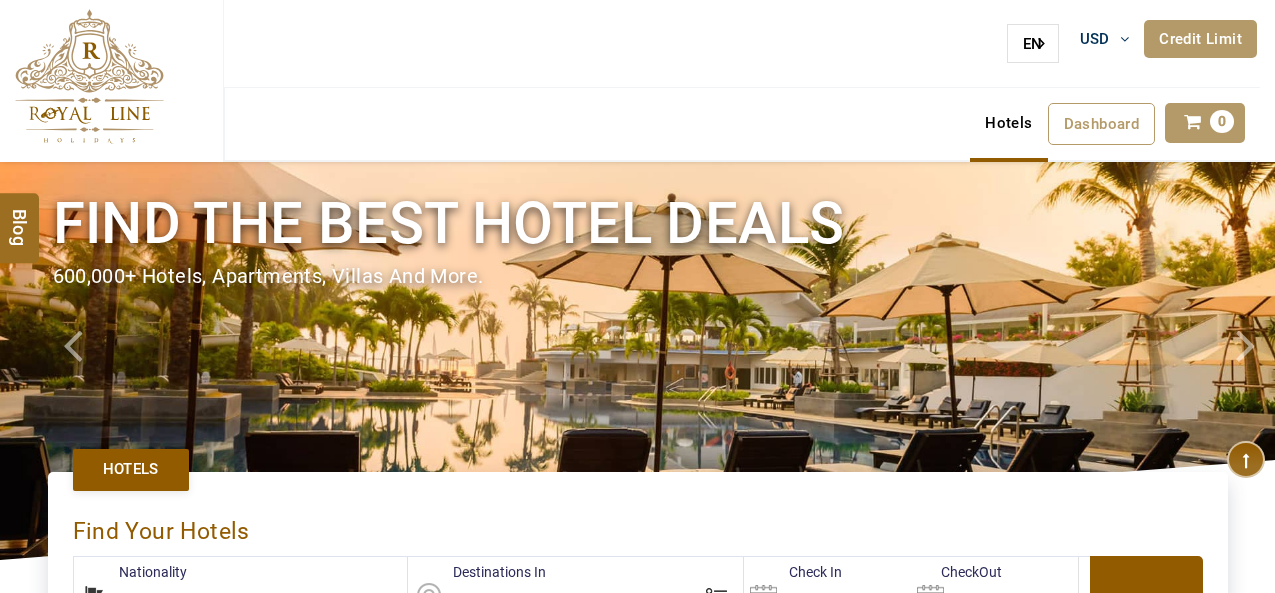 scroll, scrollTop: 0, scrollLeft: 0, axis: both 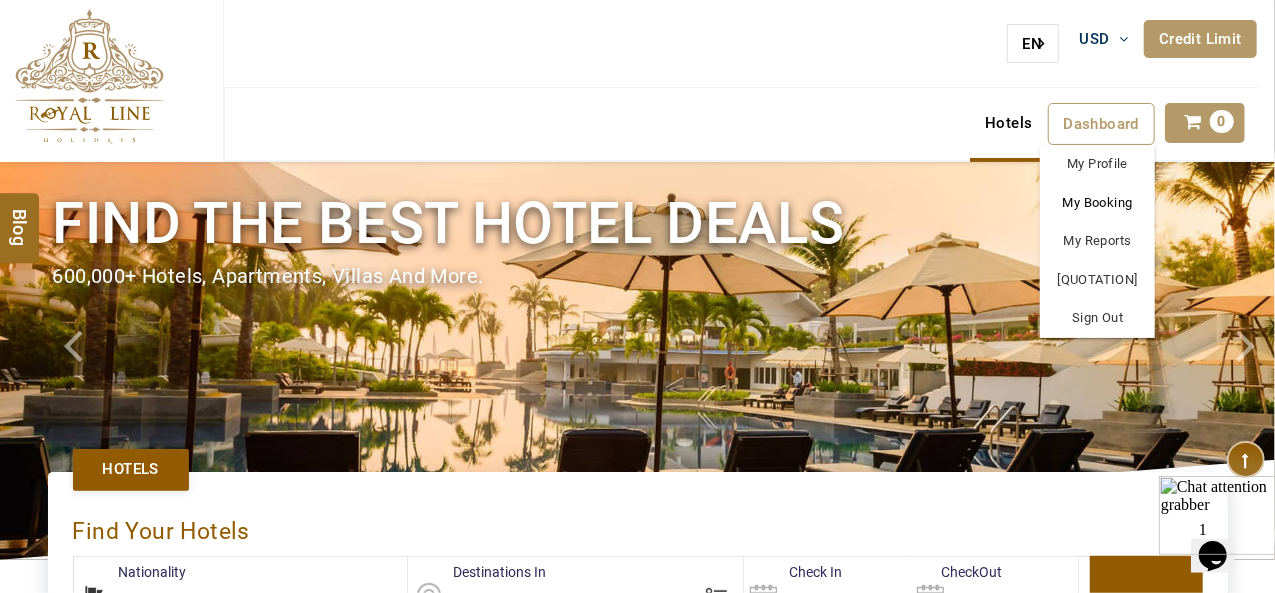 click on "My Booking" at bounding box center (1097, 203) 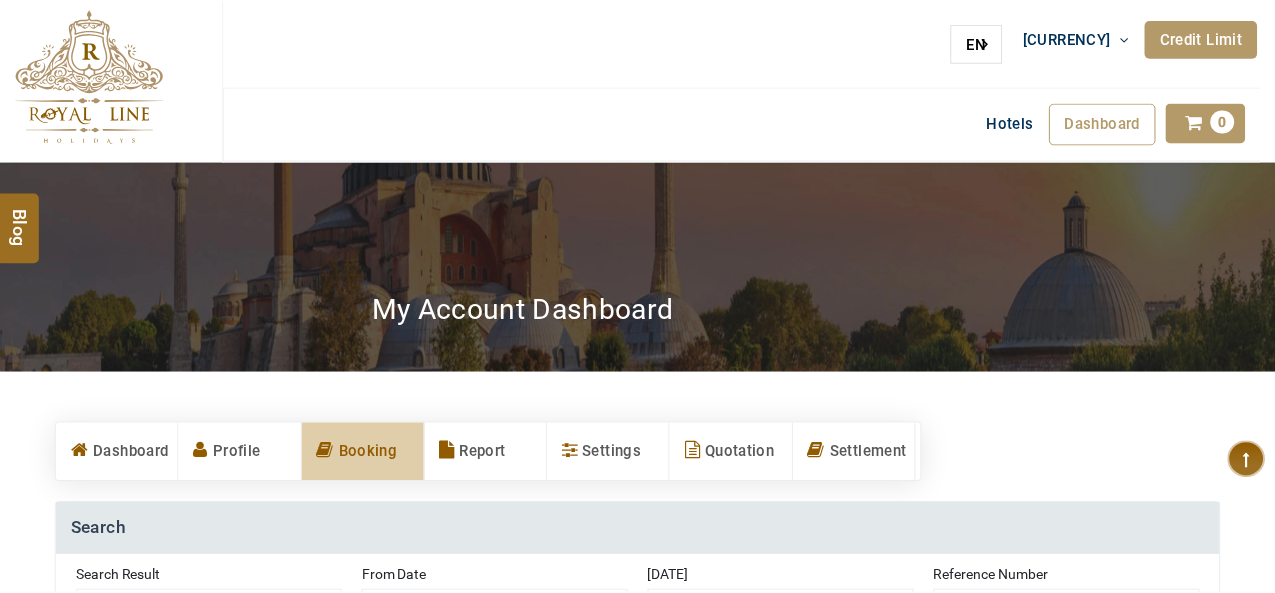 scroll, scrollTop: 0, scrollLeft: 0, axis: both 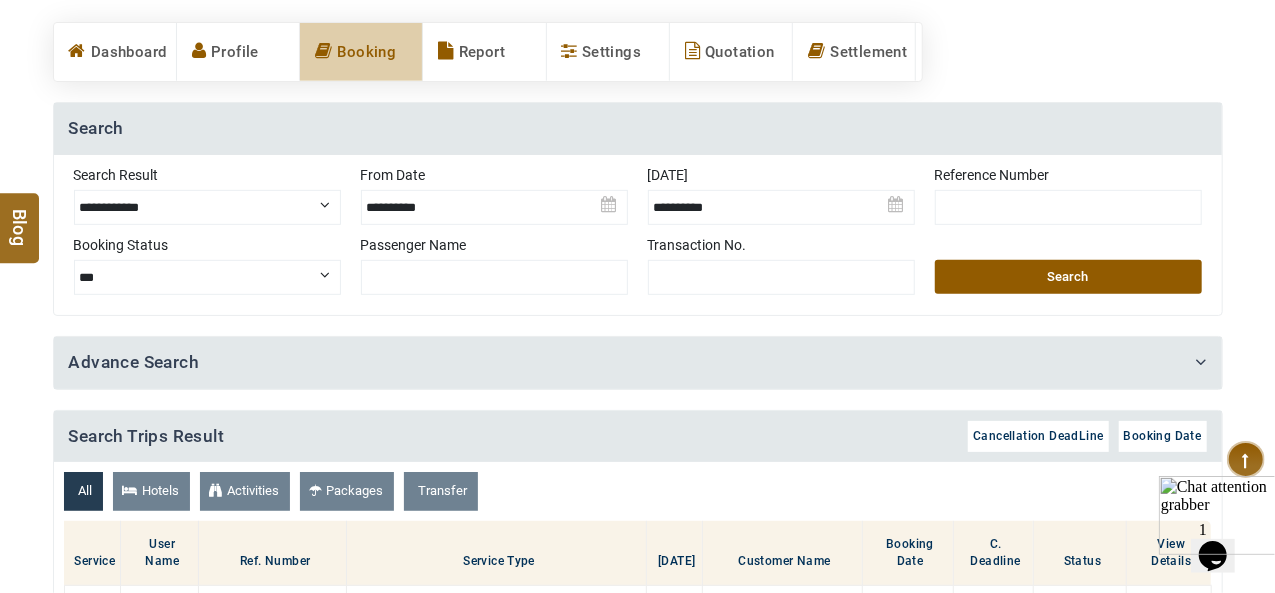 click at bounding box center (1068, 207) 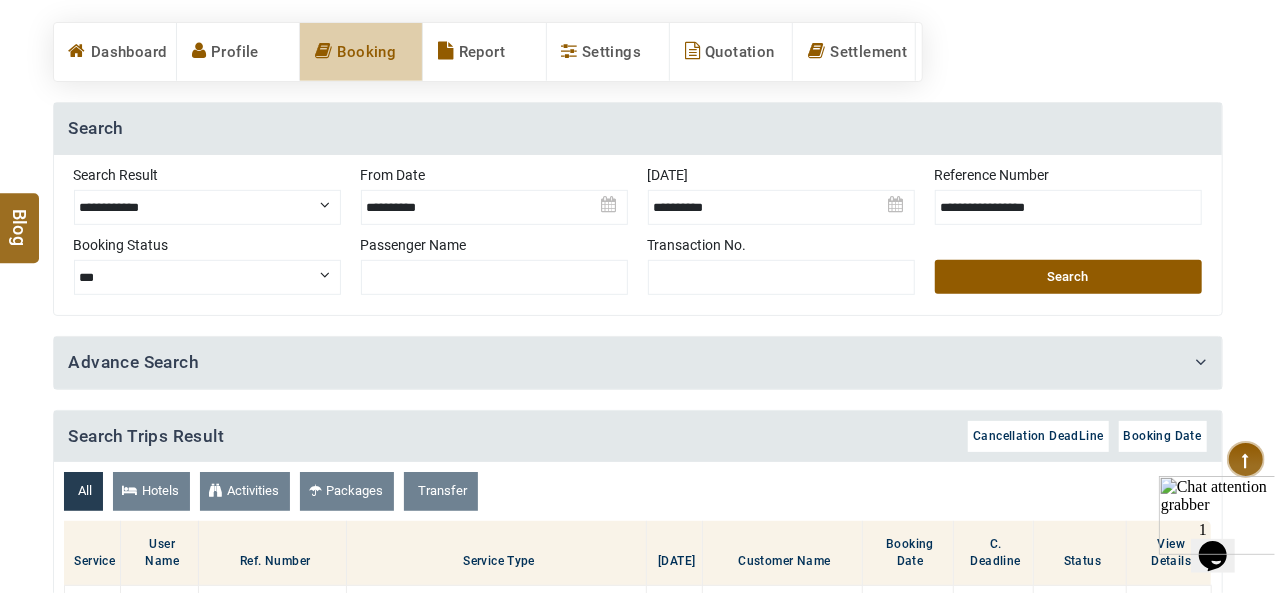 type on "**********" 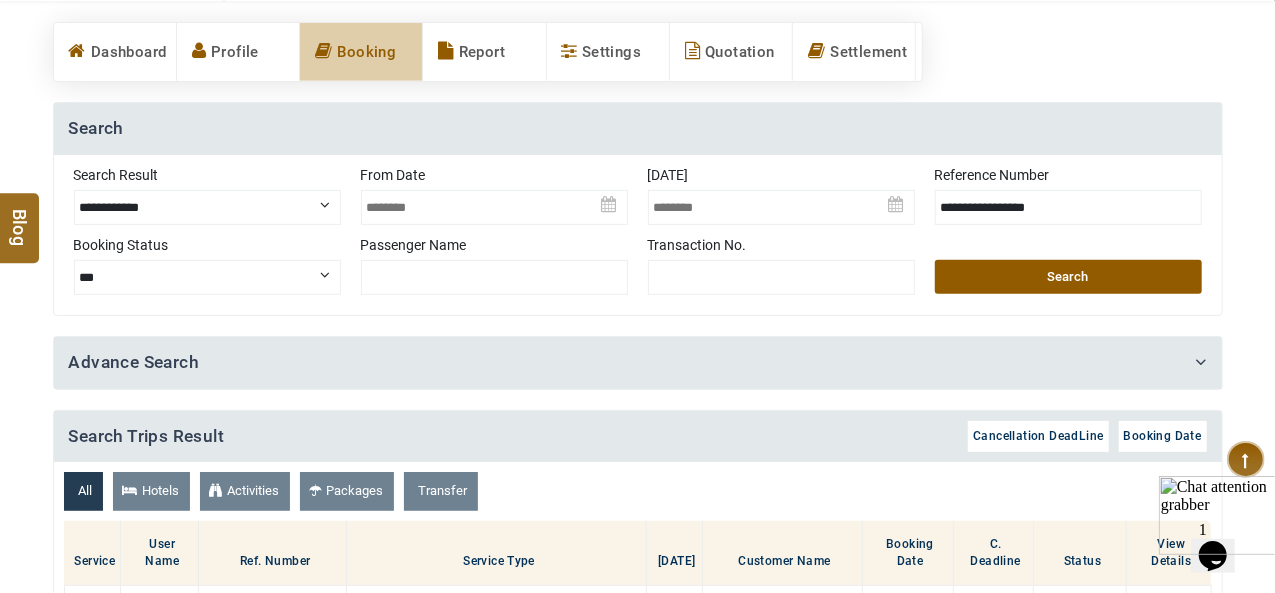 scroll, scrollTop: 800, scrollLeft: 0, axis: vertical 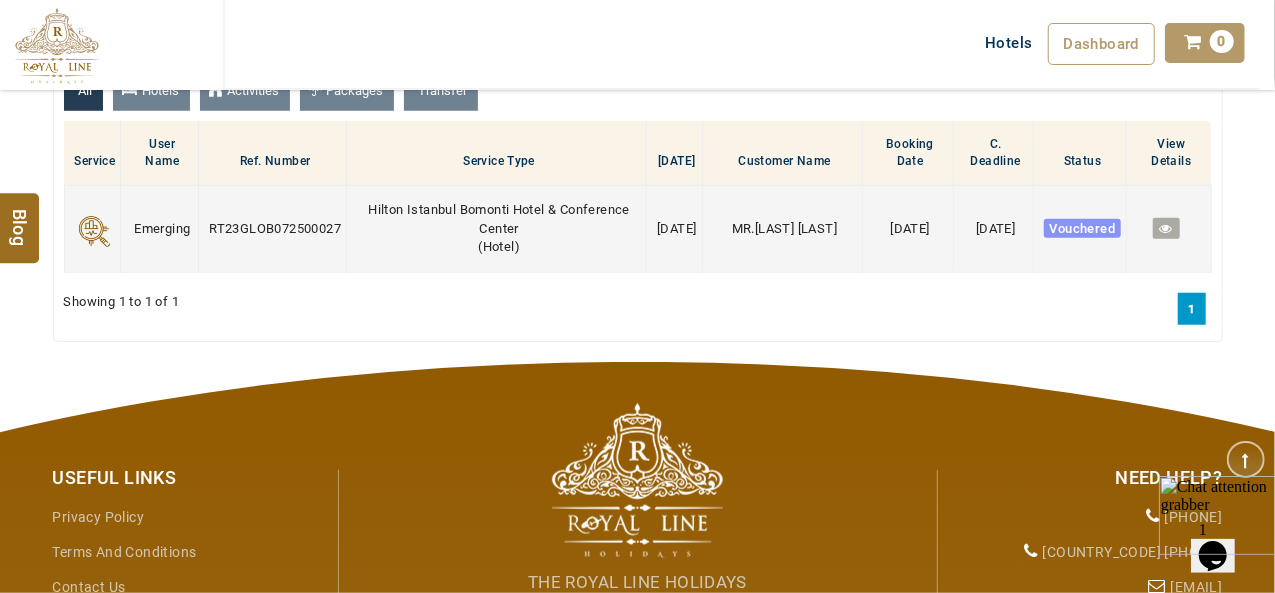 click at bounding box center [1166, 228] 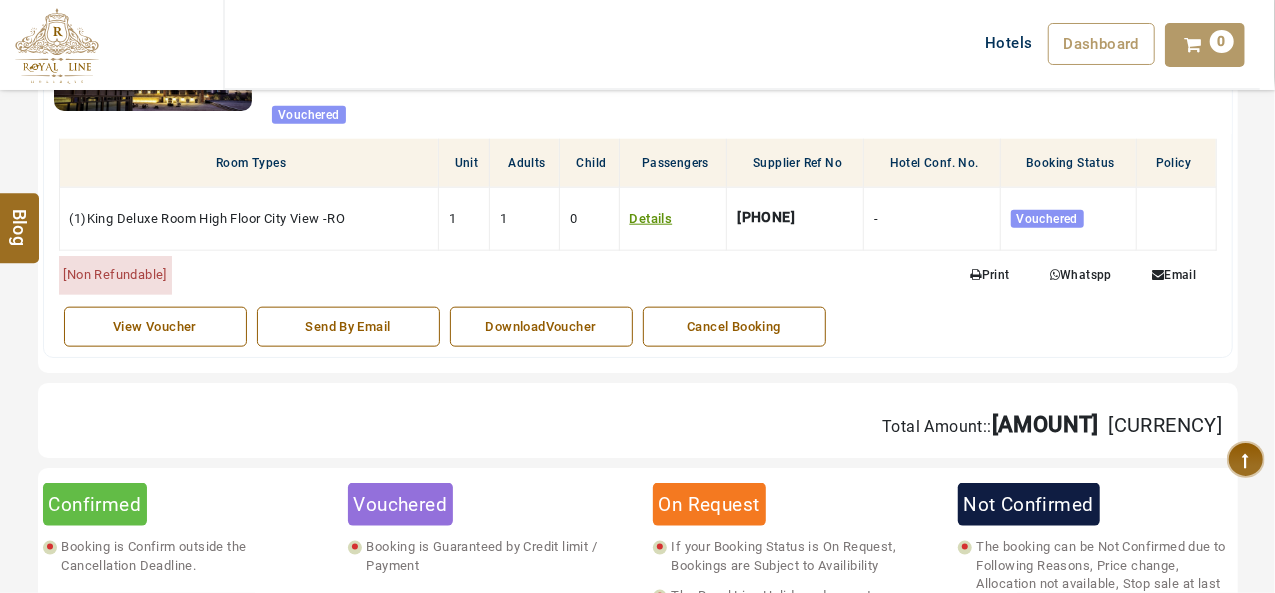 scroll, scrollTop: 1020, scrollLeft: 0, axis: vertical 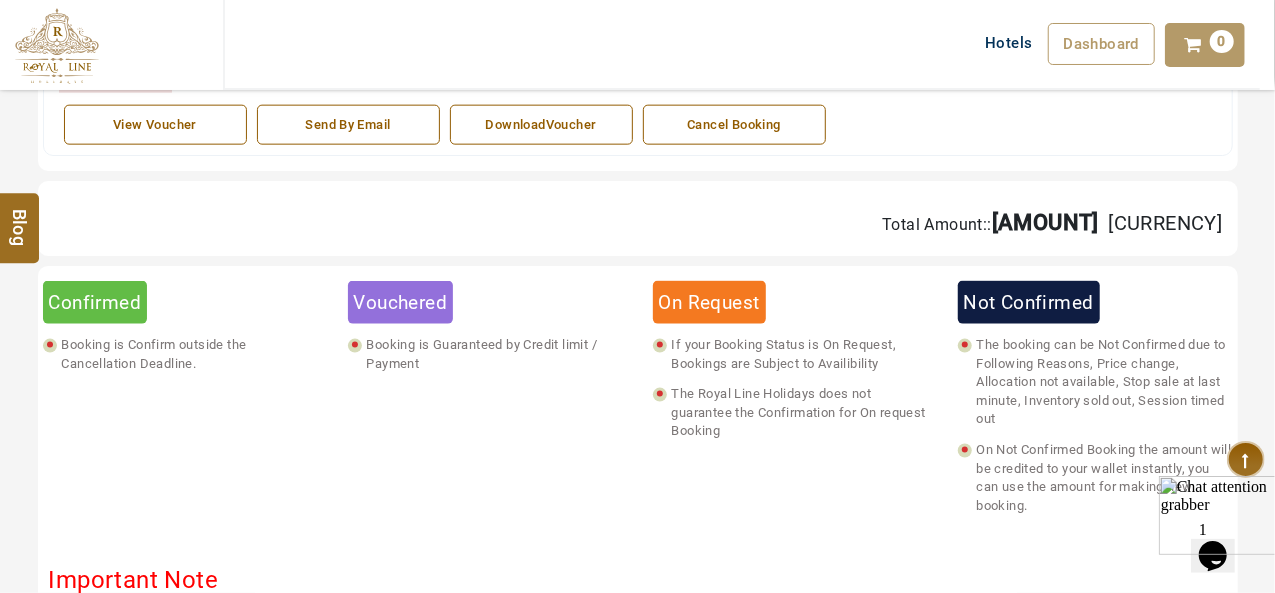 click on "Vouchered" at bounding box center (401, 302) 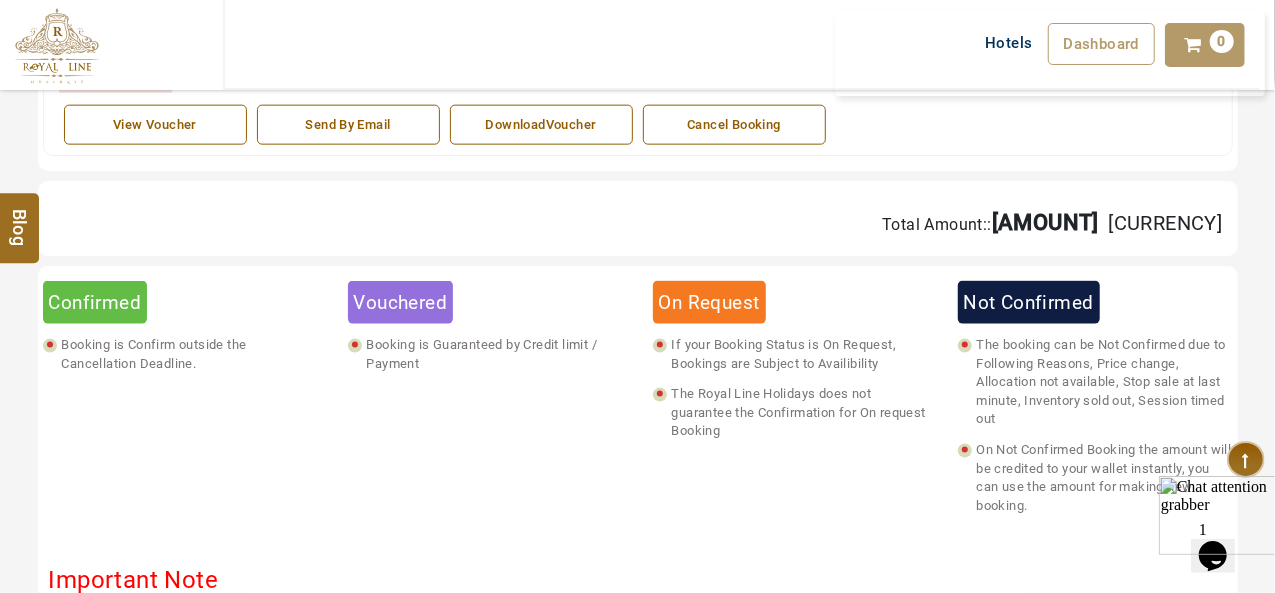 scroll, scrollTop: 1020, scrollLeft: 0, axis: vertical 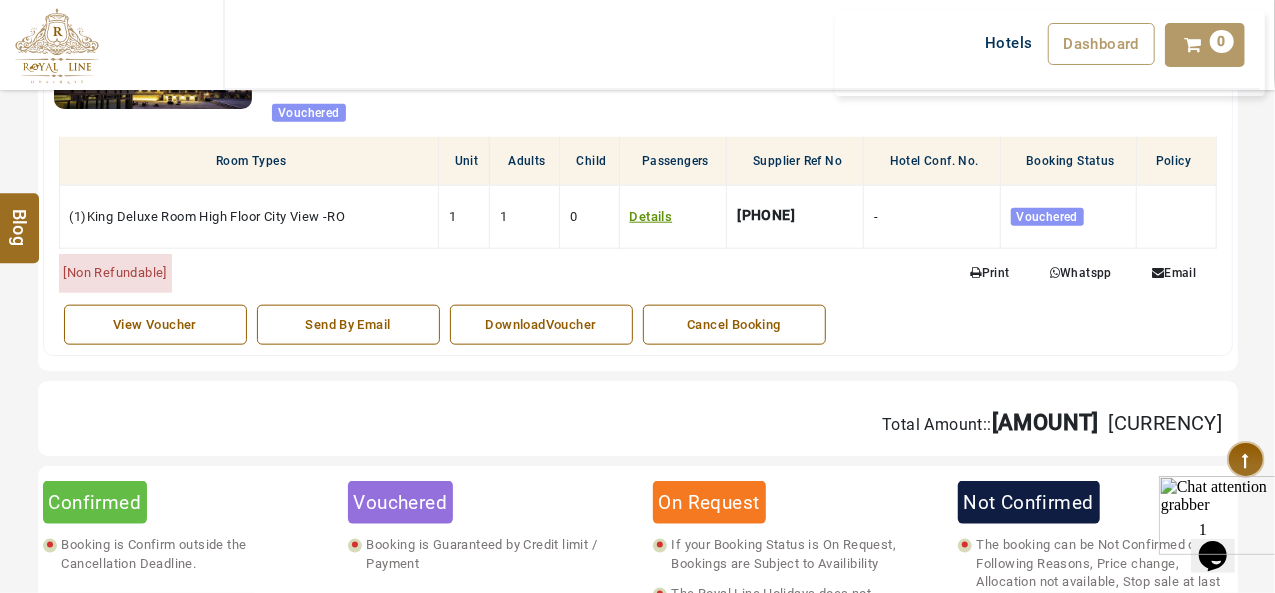 click on "DownloadVoucher" at bounding box center (541, 325) 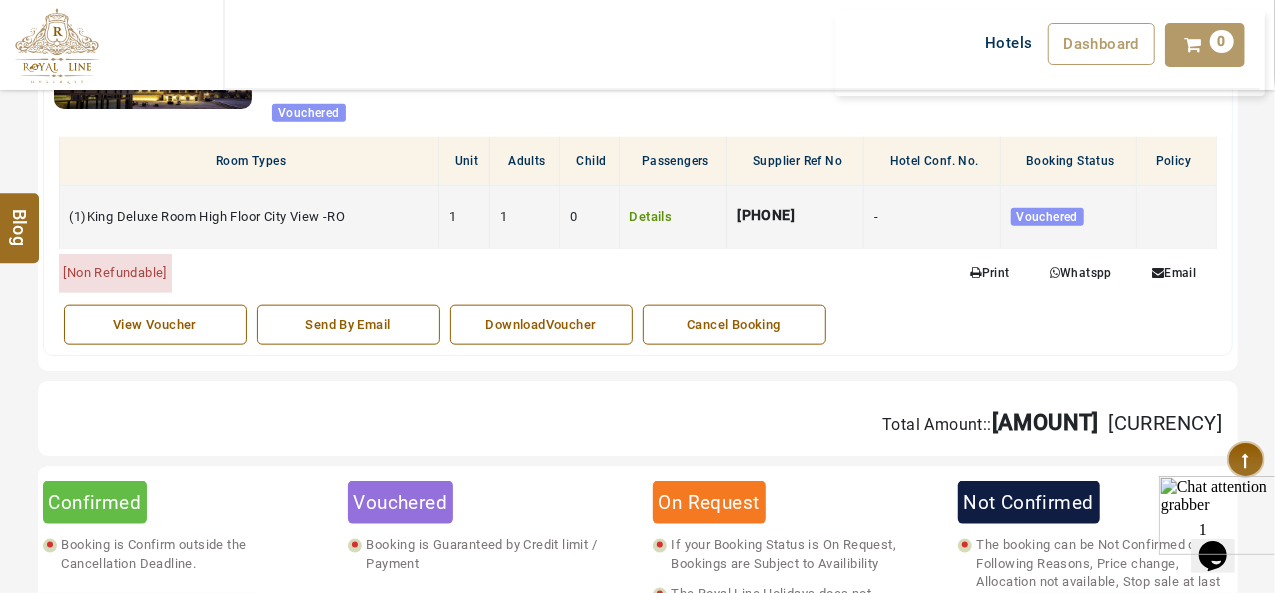 click on "Details" at bounding box center [651, 216] 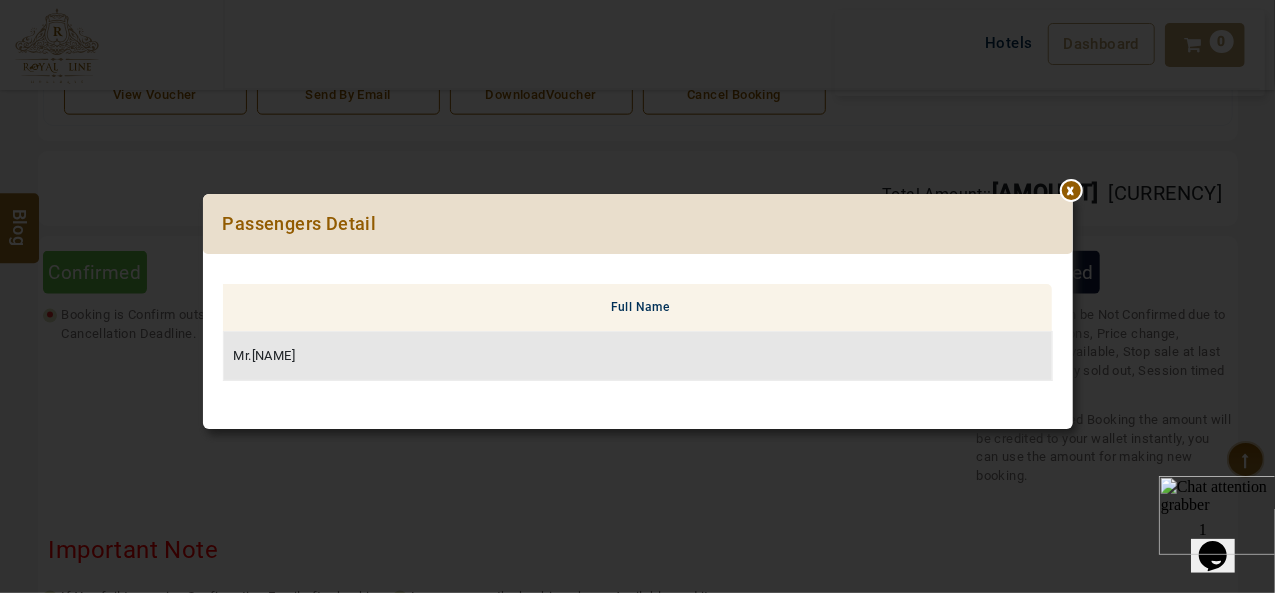 scroll, scrollTop: 1220, scrollLeft: 0, axis: vertical 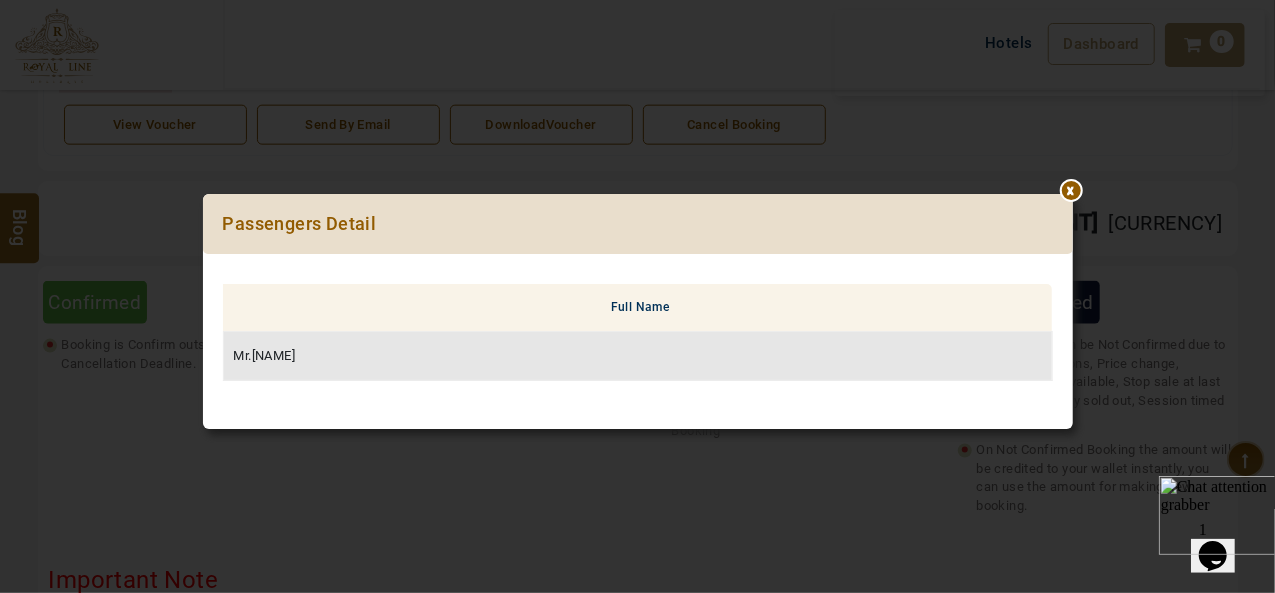 click at bounding box center [1073, 194] 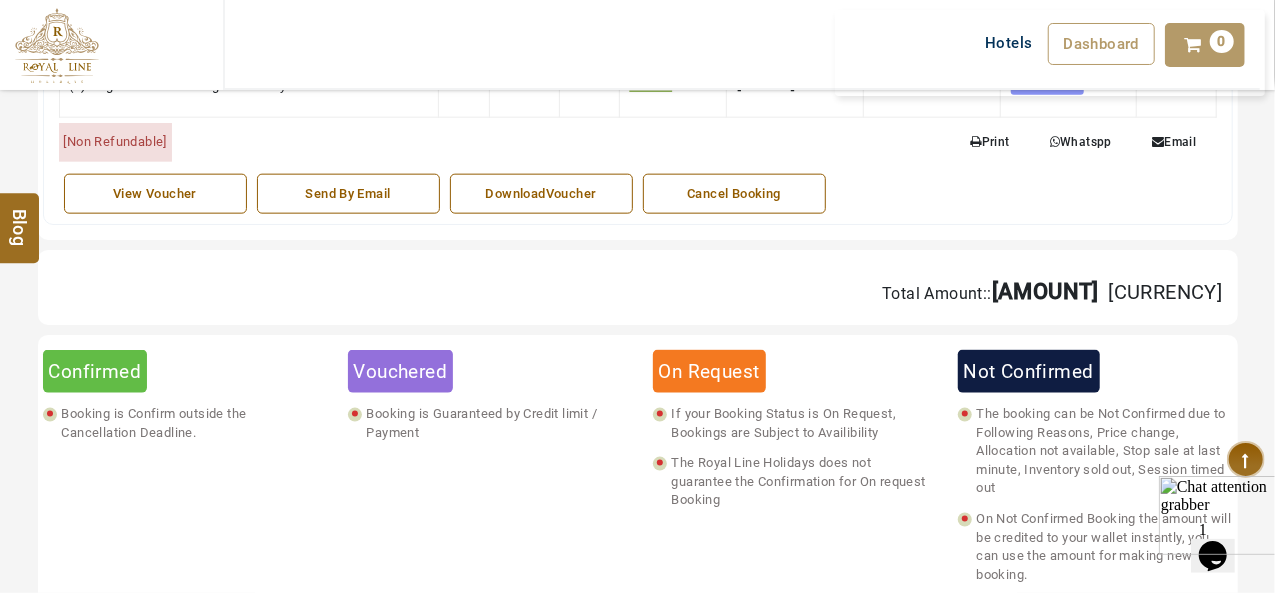 scroll, scrollTop: 1120, scrollLeft: 0, axis: vertical 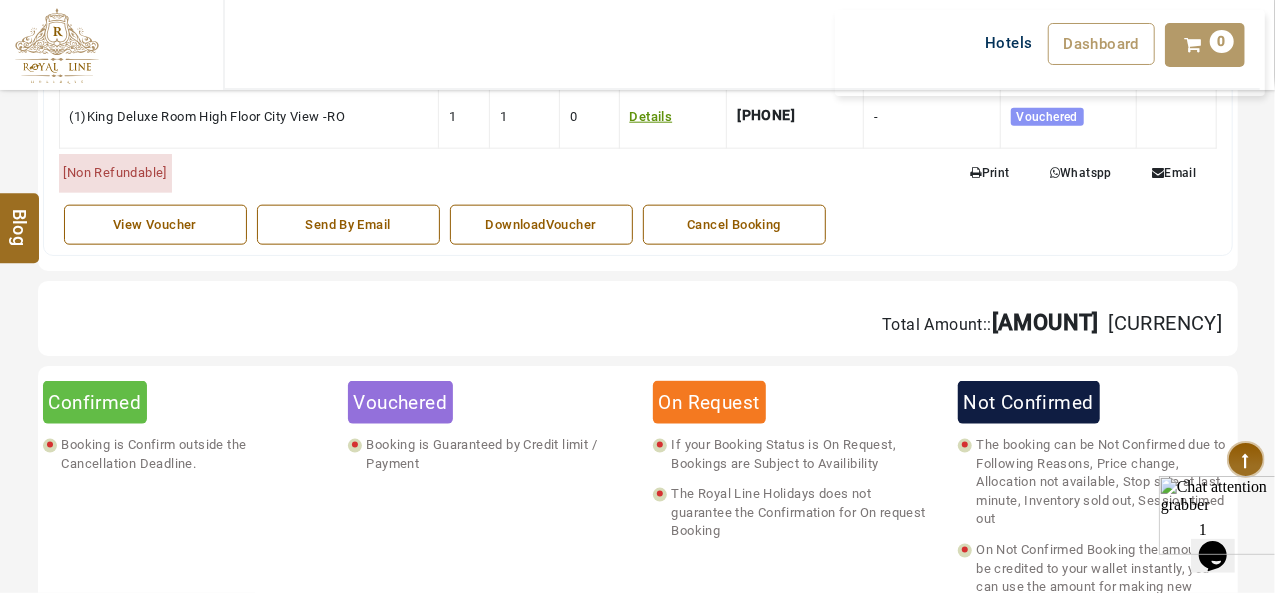 click on "View Voucher" at bounding box center [155, 225] 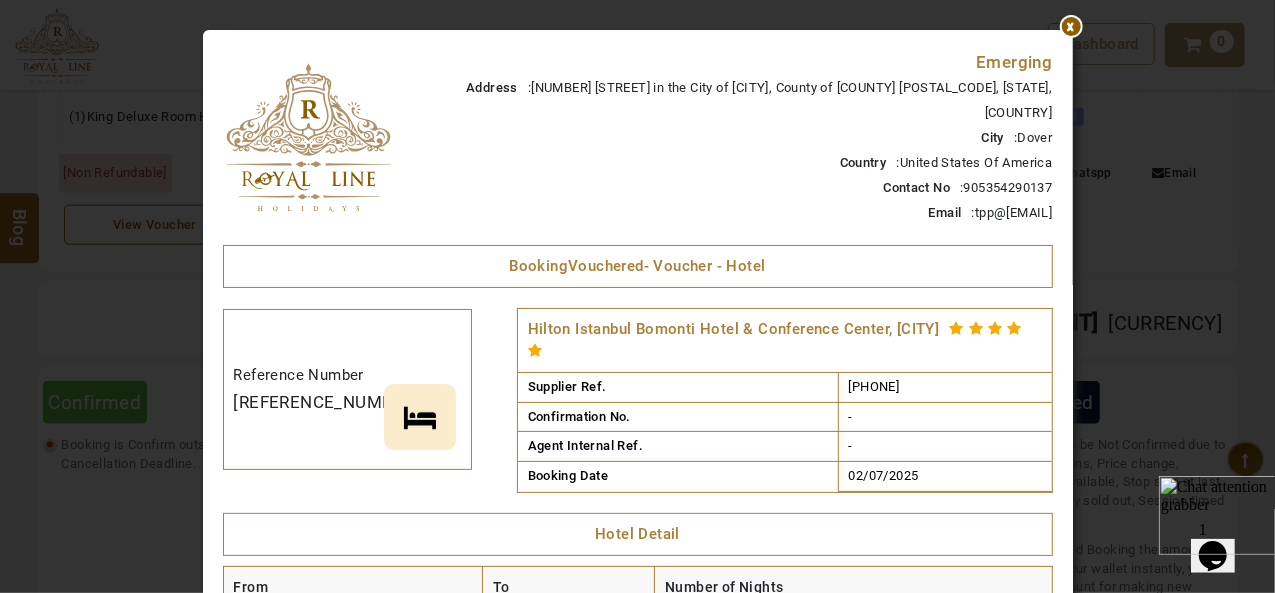 drag, startPoint x: 935, startPoint y: 297, endPoint x: 516, endPoint y: 299, distance: 419.00476 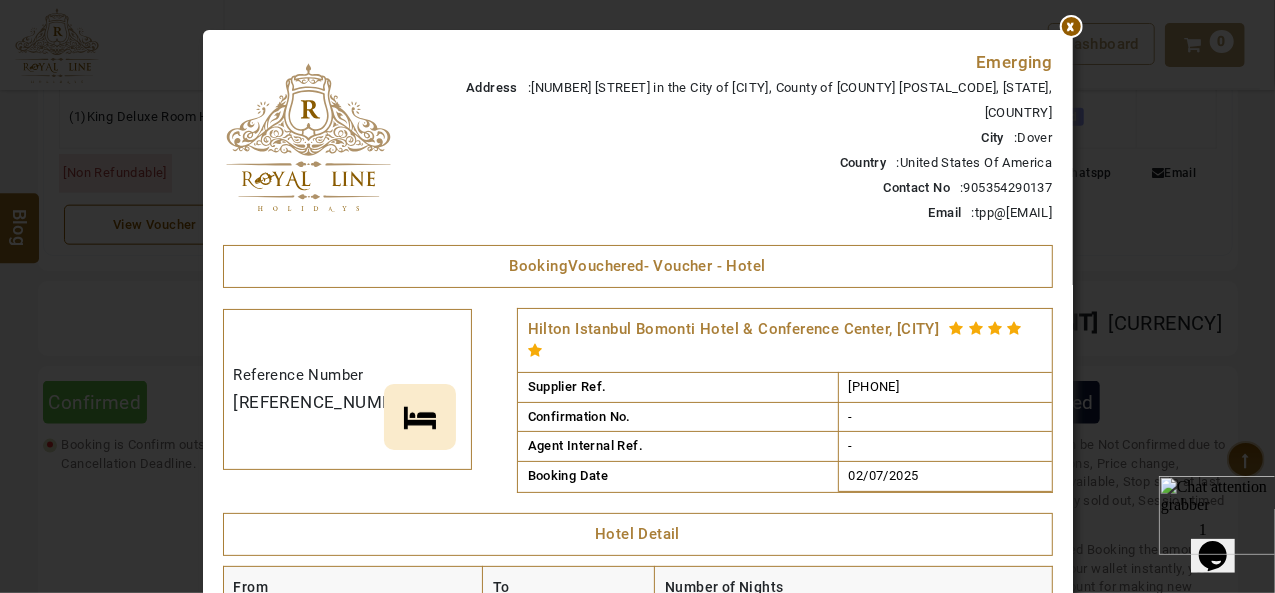 copy on "Hilton Istanbul Bomonti Hotel & Conference Center, Istanbu" 